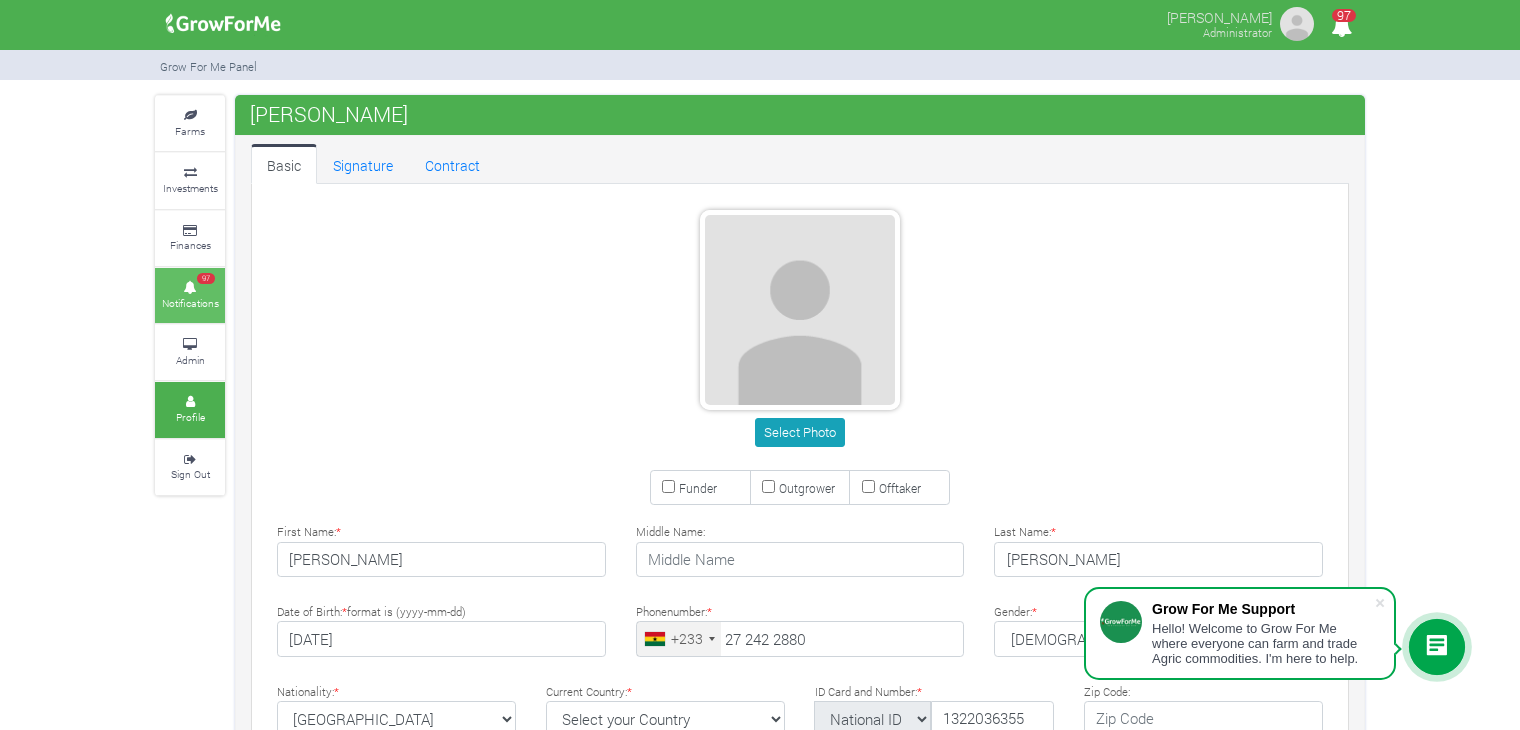 scroll, scrollTop: 0, scrollLeft: 0, axis: both 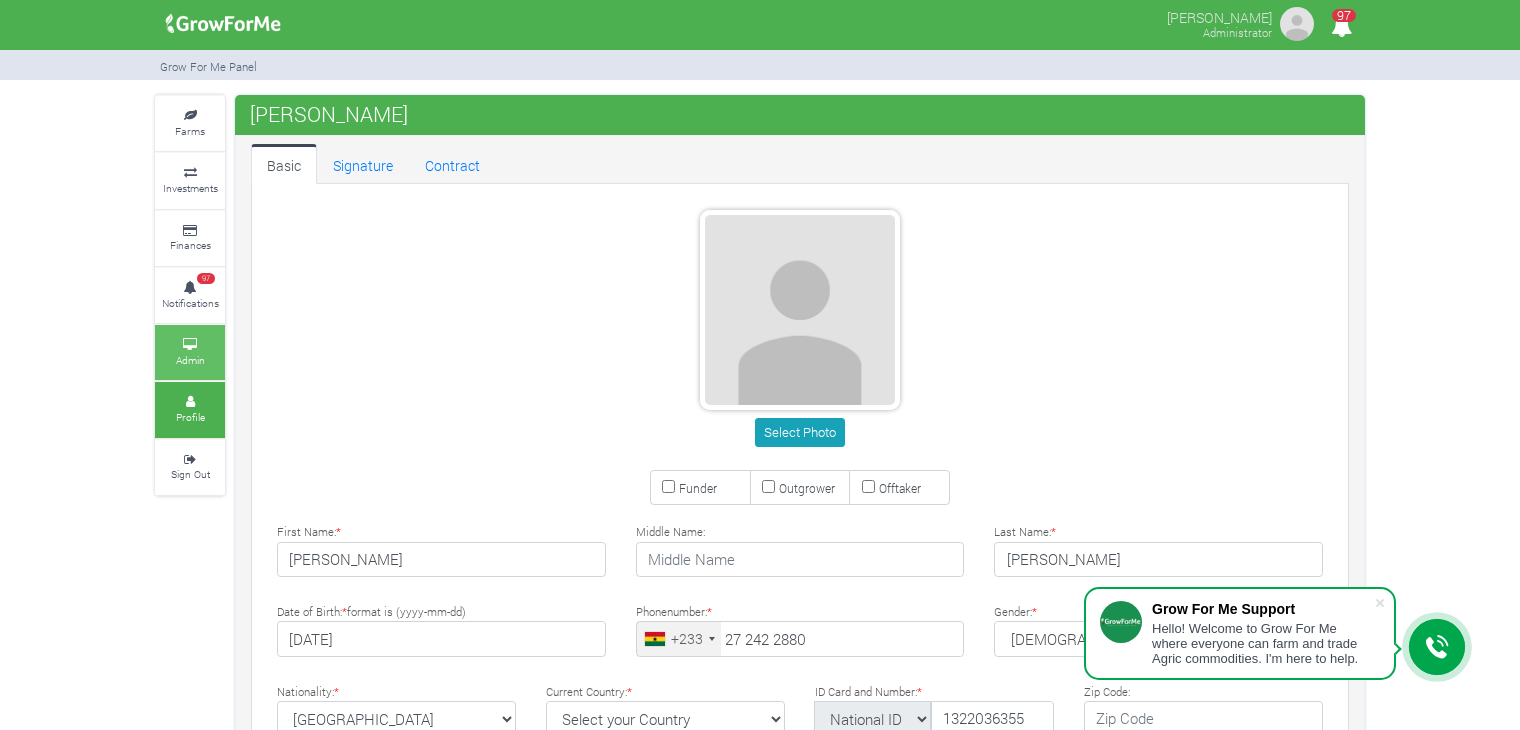 click on "Admin" at bounding box center [190, 352] 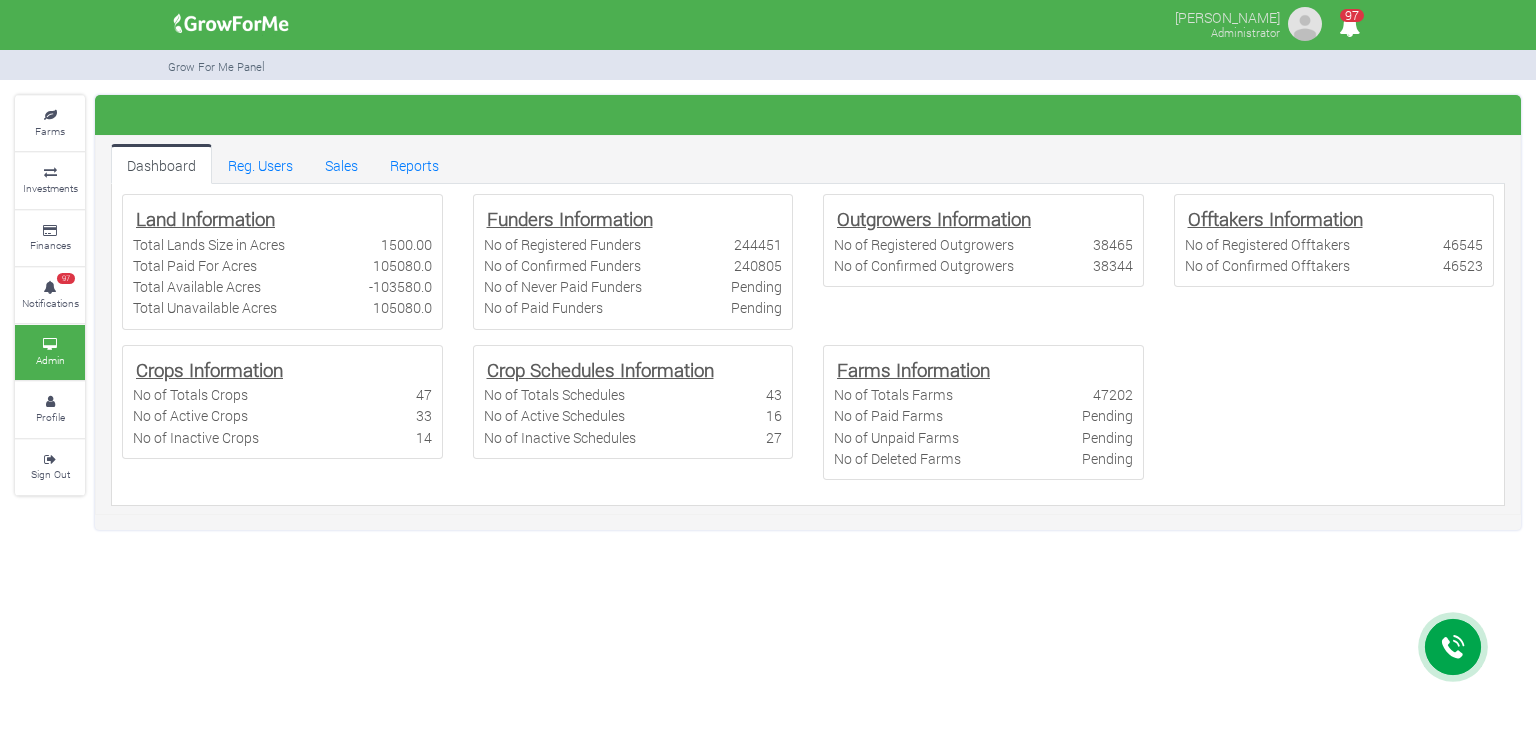scroll, scrollTop: 0, scrollLeft: 0, axis: both 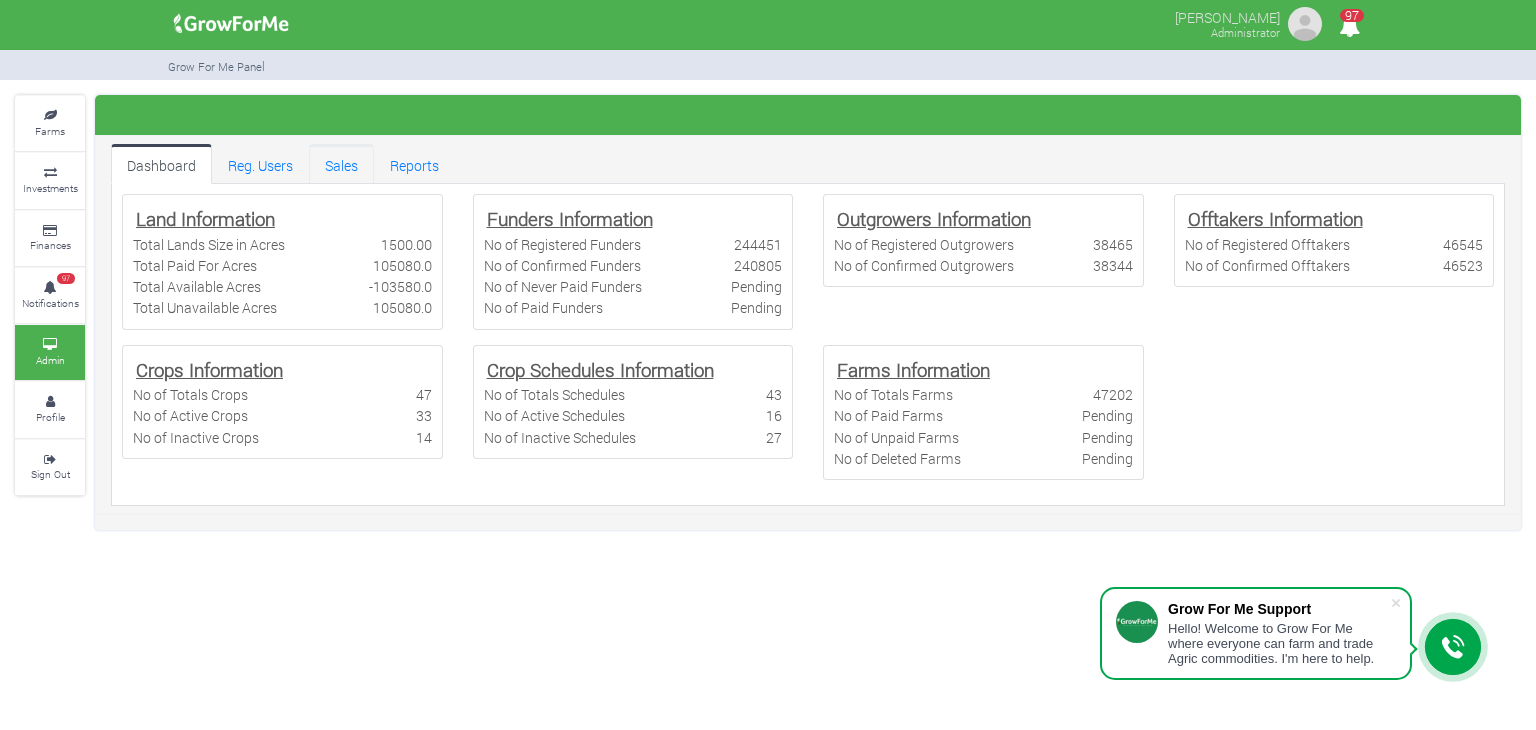 click on "Sales" at bounding box center [341, 164] 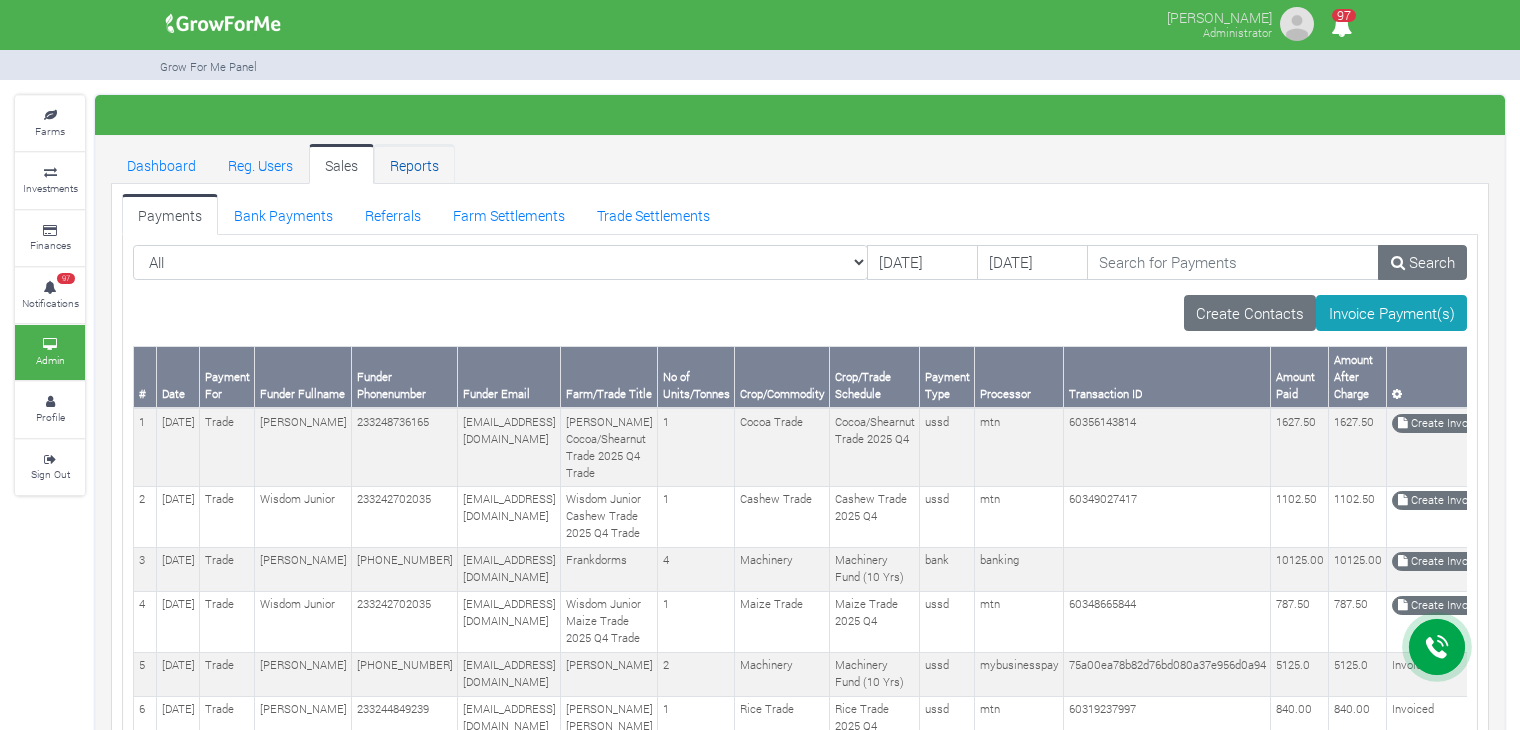 scroll, scrollTop: 0, scrollLeft: 0, axis: both 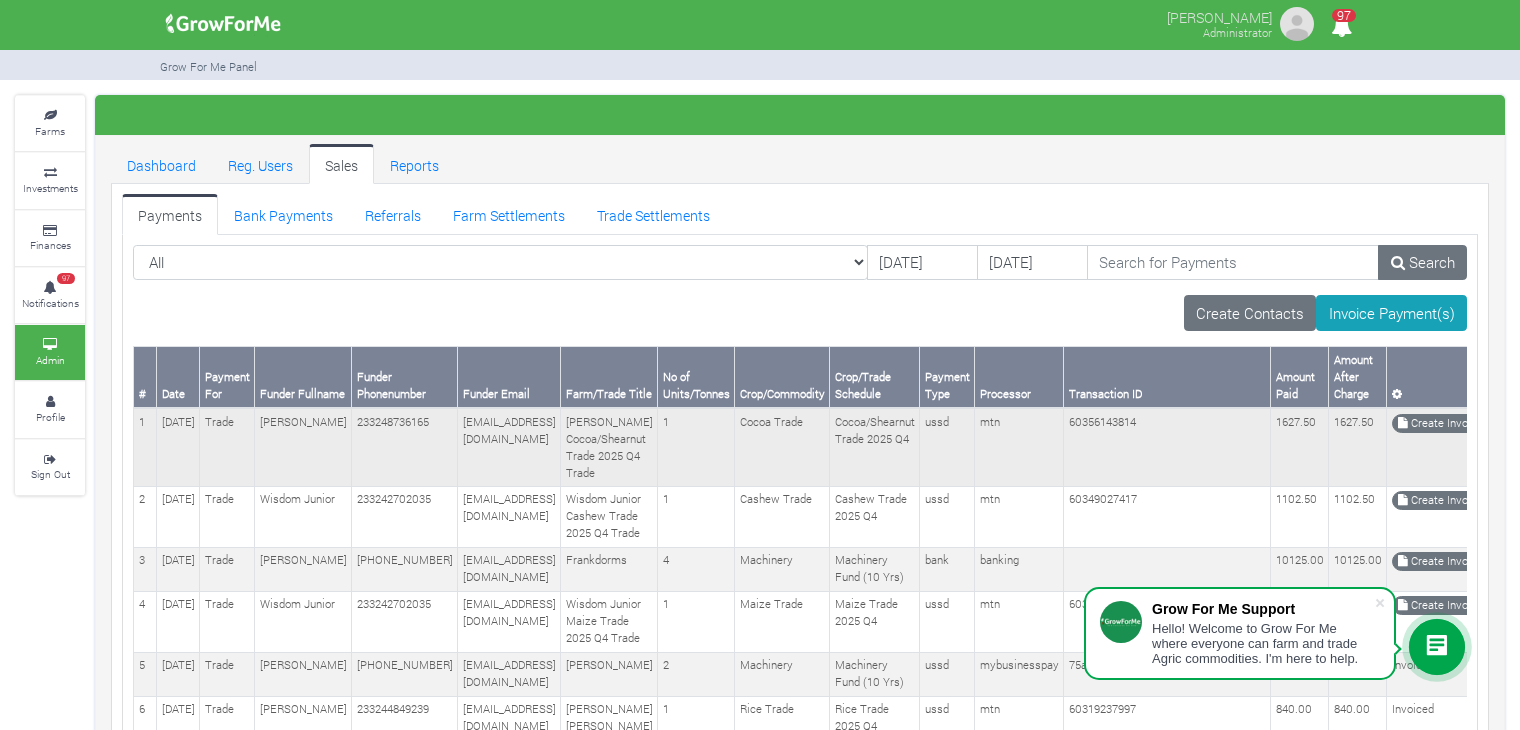 drag, startPoint x: 251, startPoint y: 416, endPoint x: 292, endPoint y: 438, distance: 46.52956 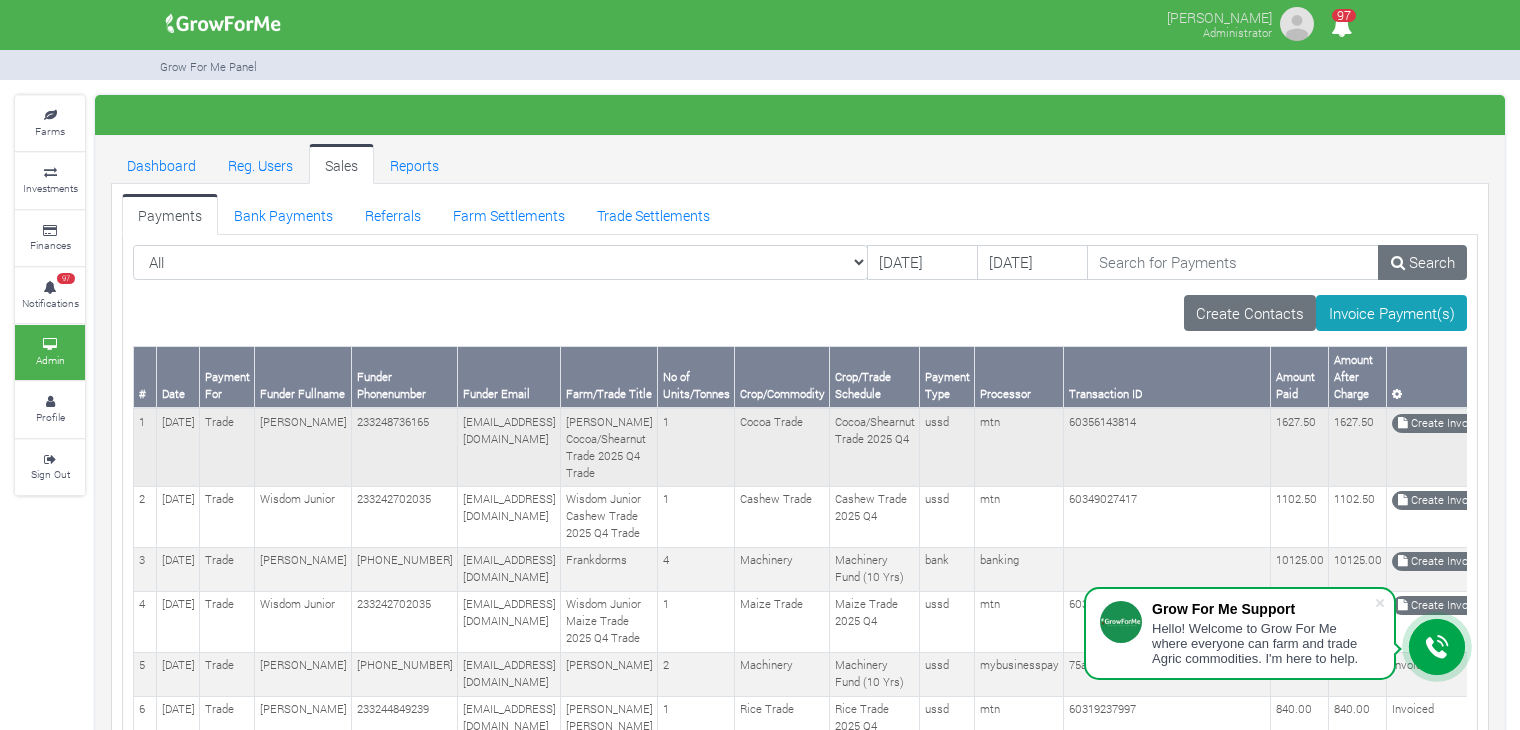 copy on "MUDASIRU ADAMS" 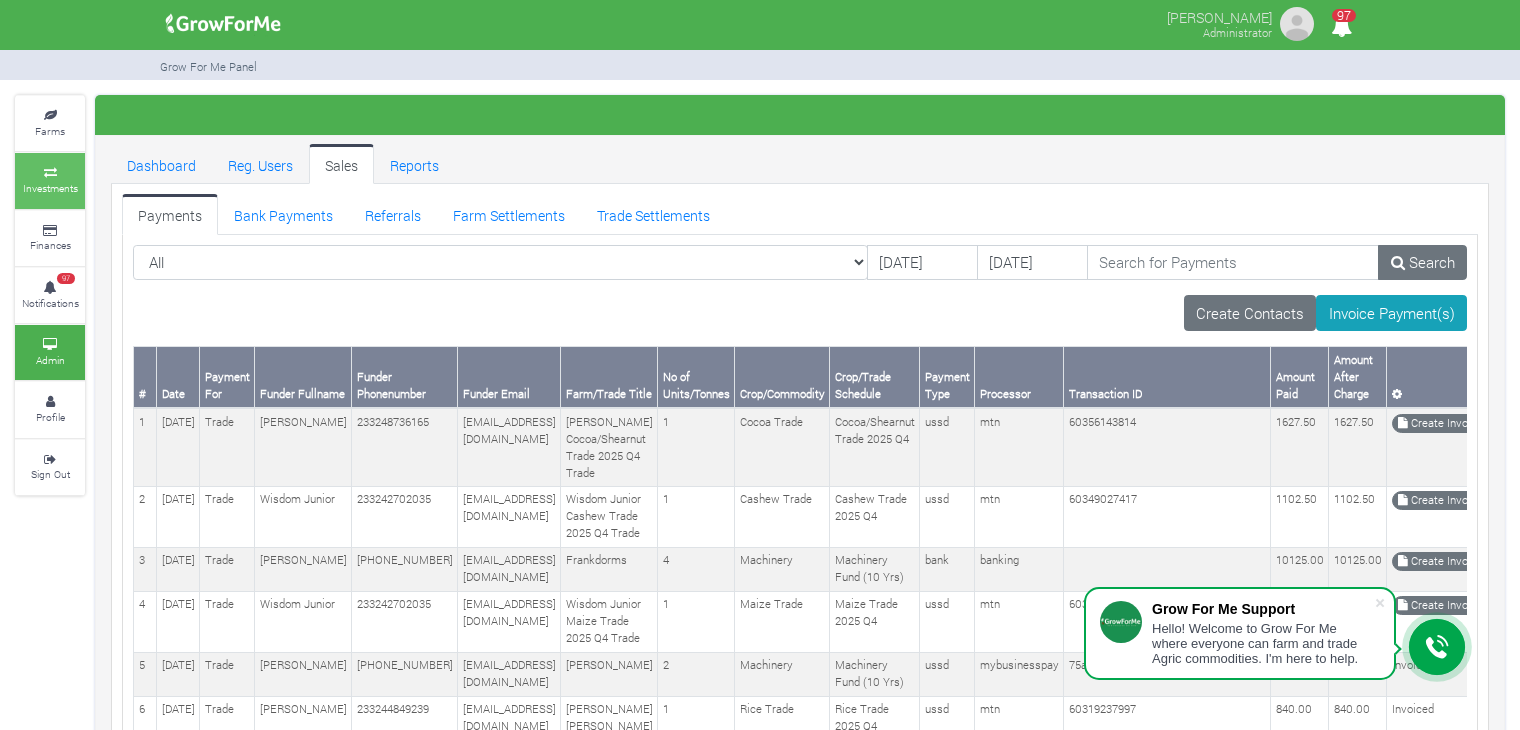 click on "Investments" at bounding box center [50, 180] 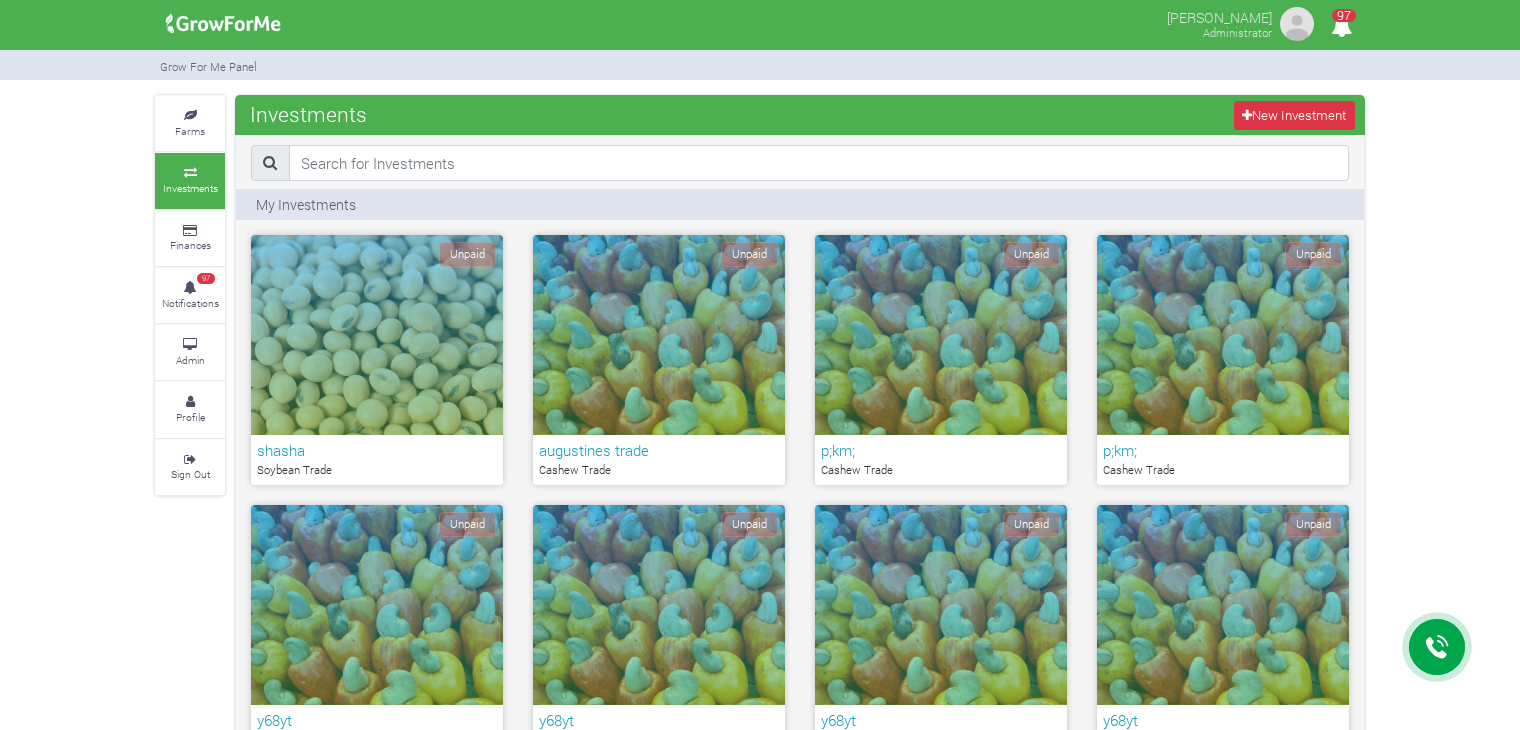 scroll, scrollTop: 2387, scrollLeft: 0, axis: vertical 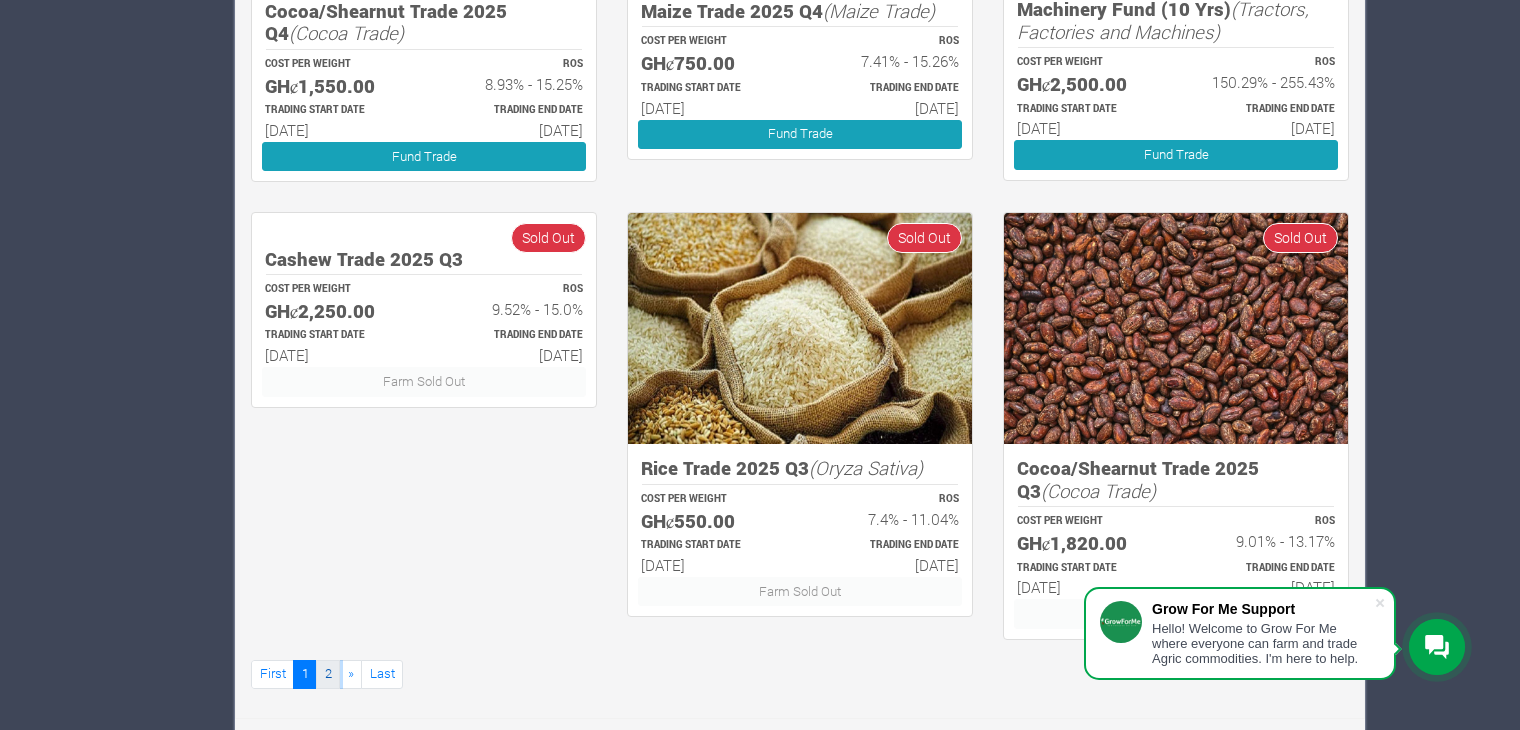 click on "2" at bounding box center (328, 674) 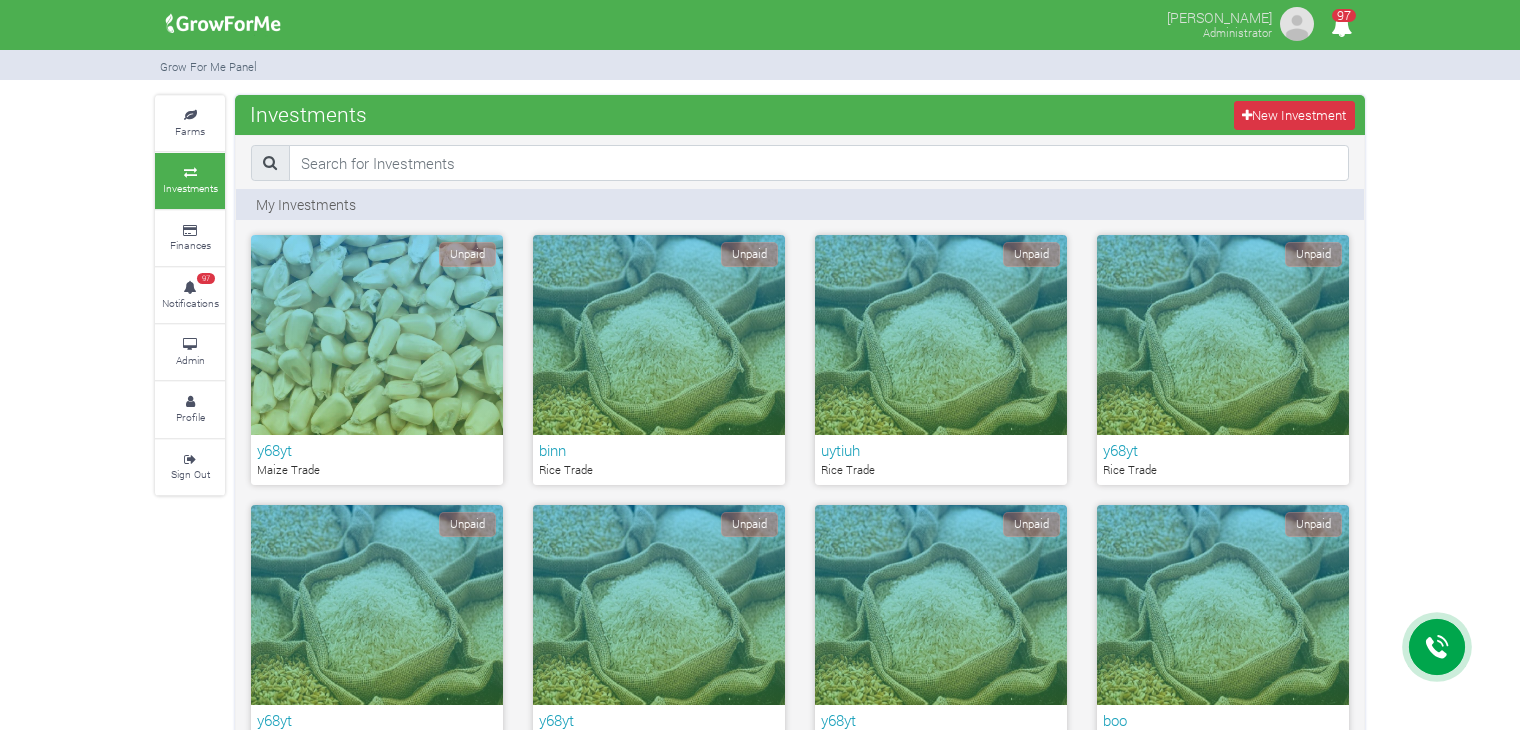 scroll, scrollTop: 0, scrollLeft: 0, axis: both 